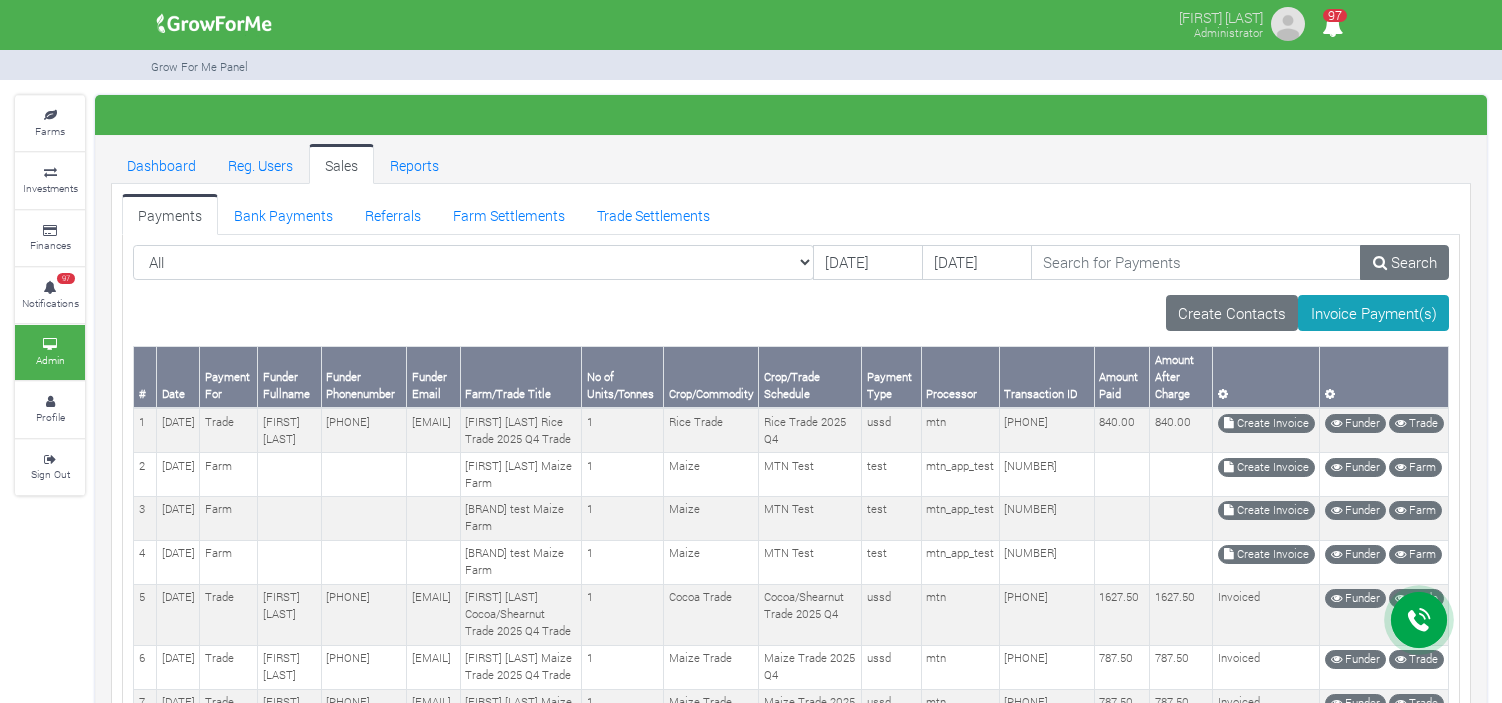 scroll, scrollTop: 0, scrollLeft: 0, axis: both 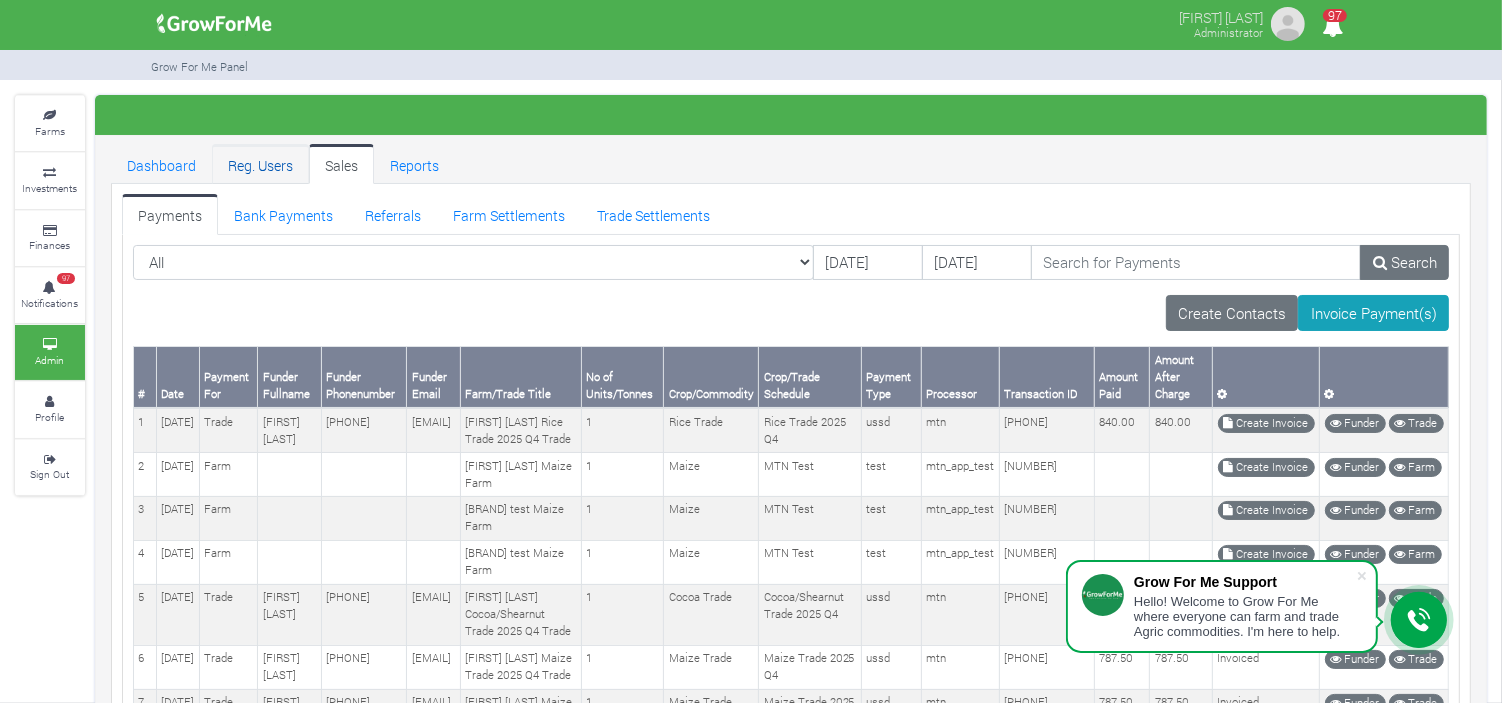 click on "Reg. Users" at bounding box center [260, 164] 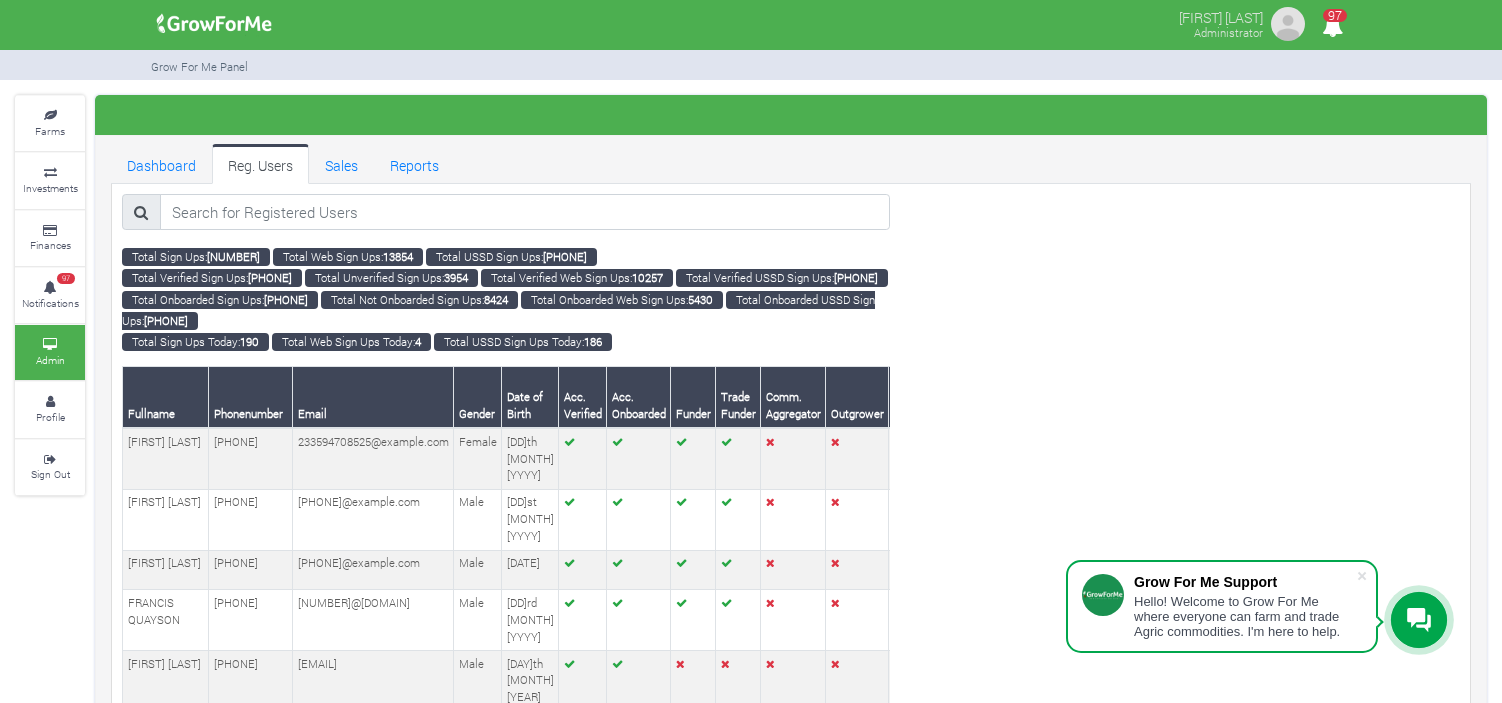 scroll, scrollTop: 0, scrollLeft: 0, axis: both 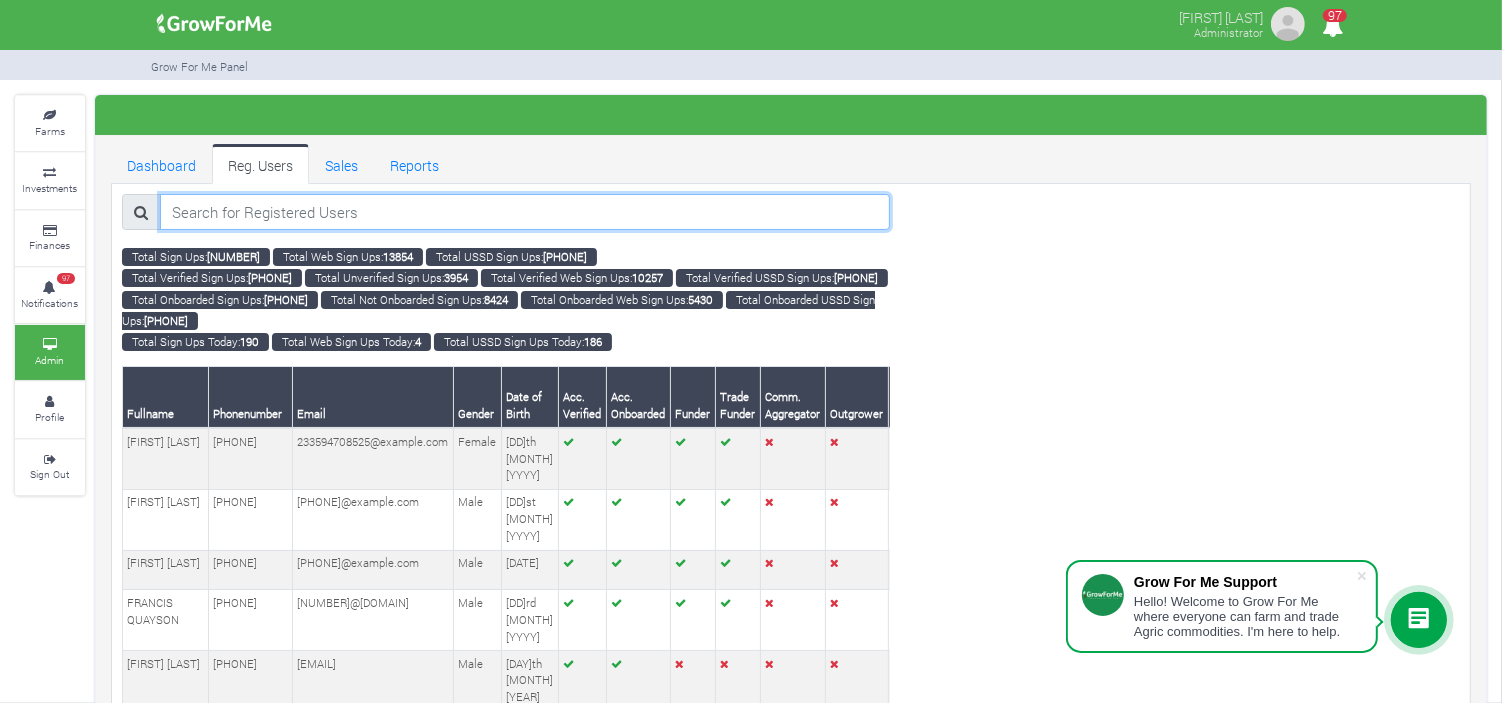 click at bounding box center (525, 212) 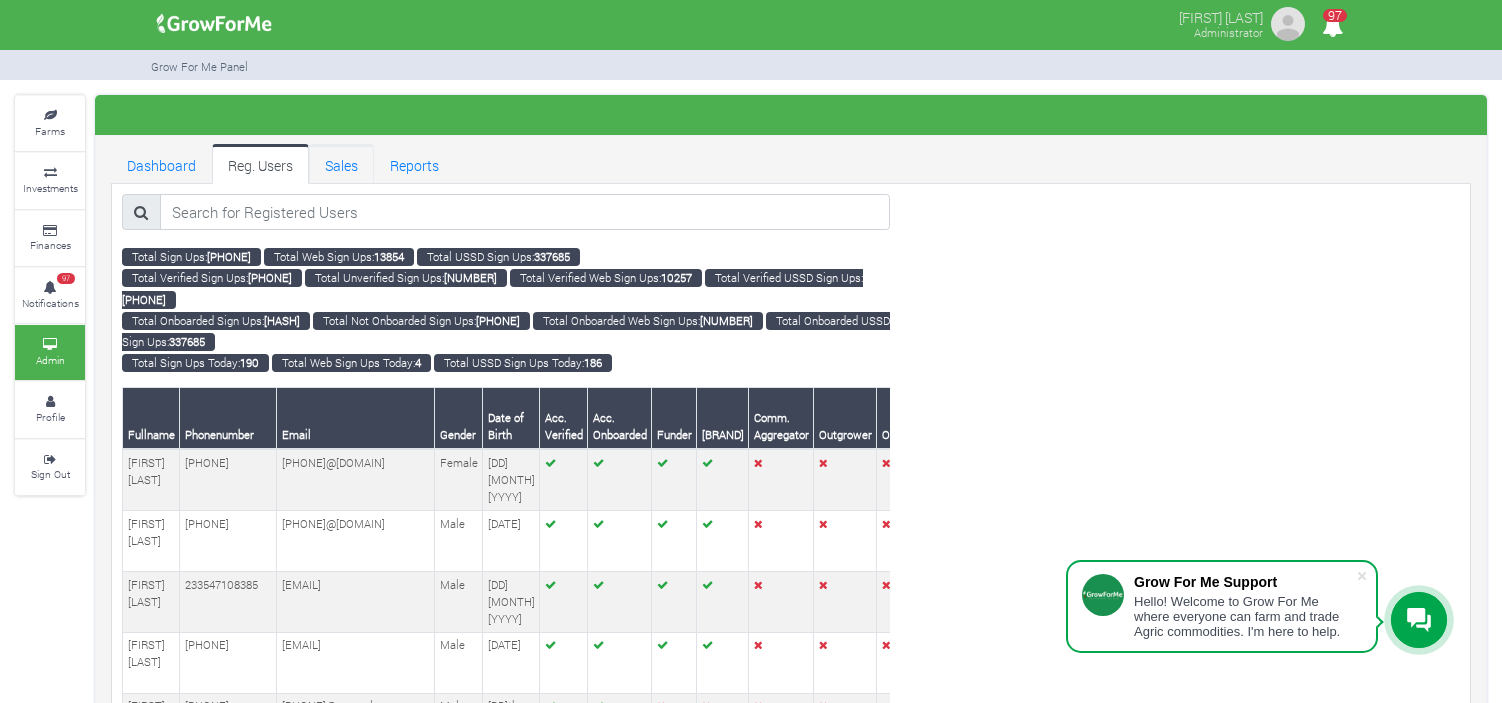 scroll, scrollTop: 0, scrollLeft: 0, axis: both 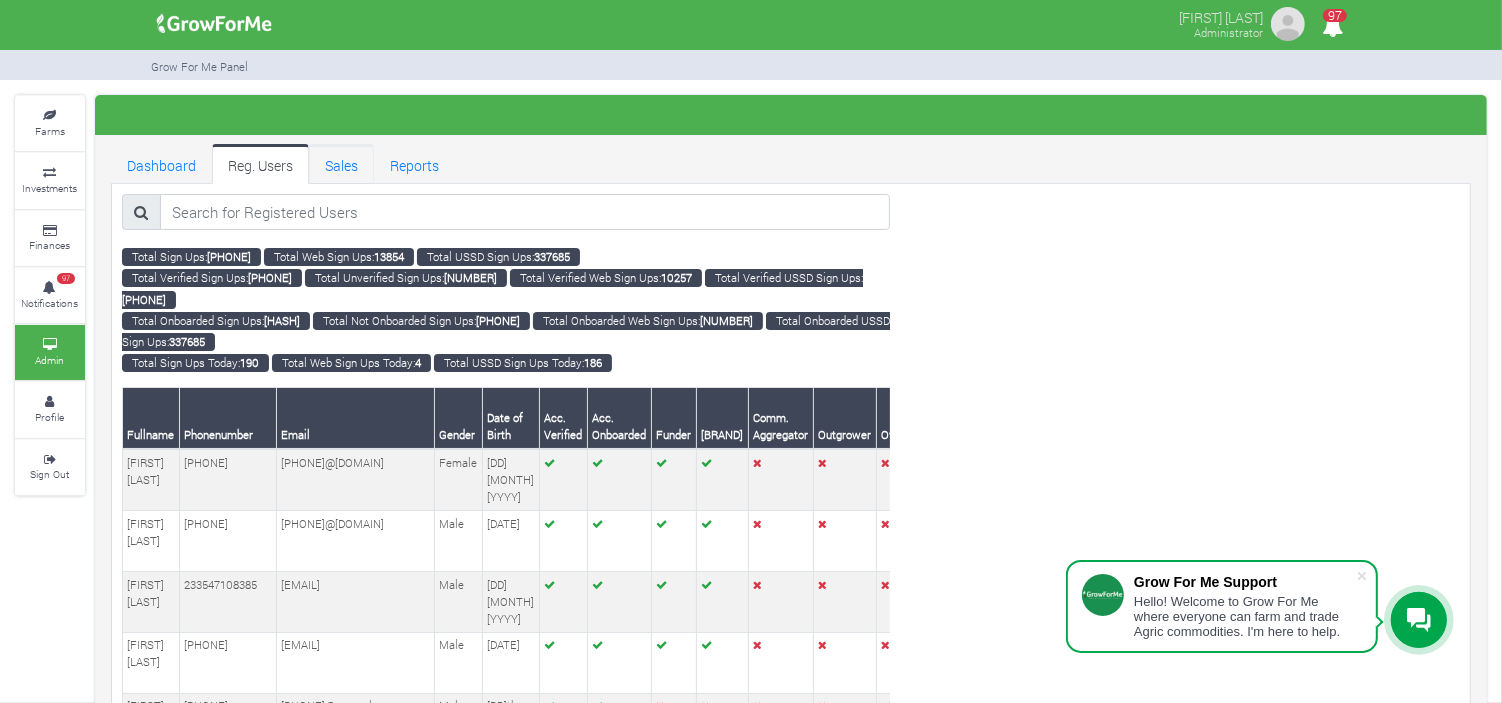 click on "Sales" at bounding box center (341, 164) 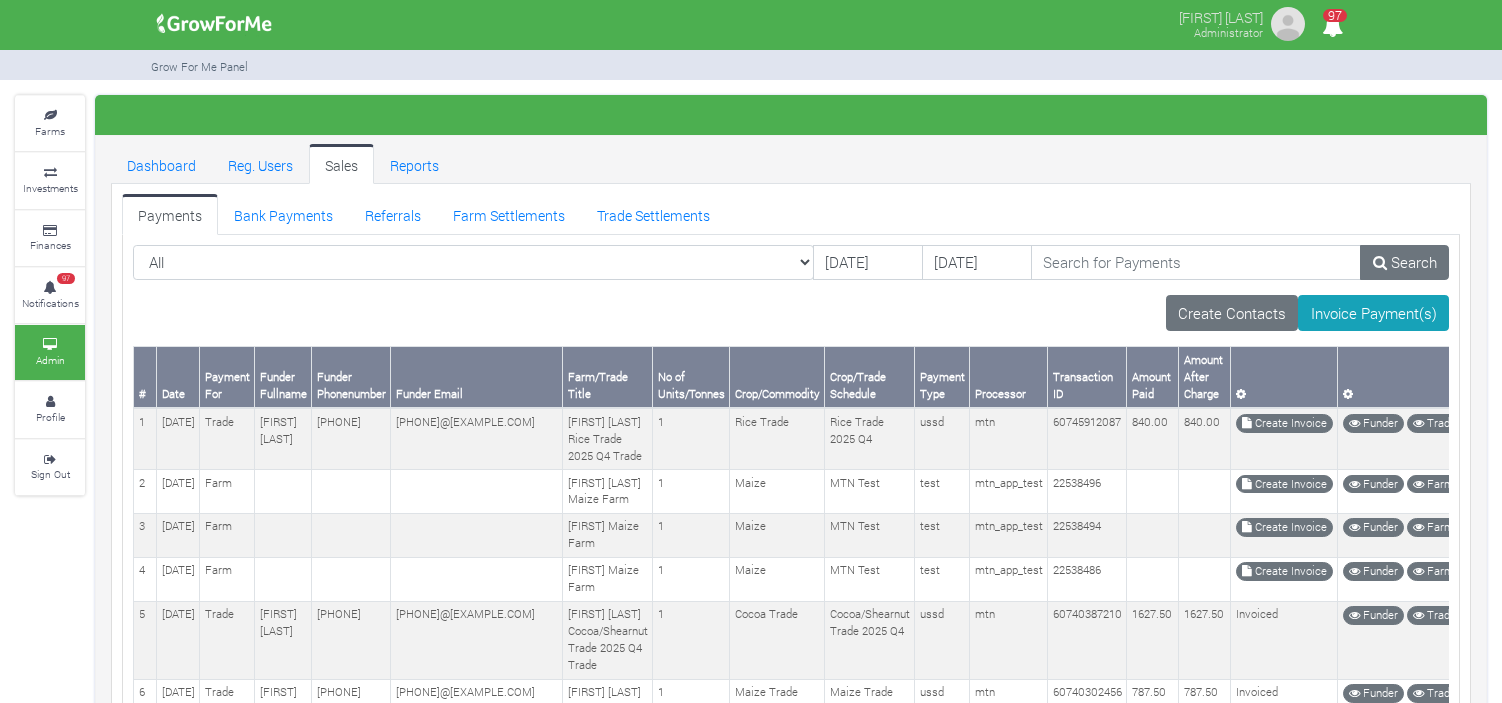 scroll, scrollTop: 0, scrollLeft: 0, axis: both 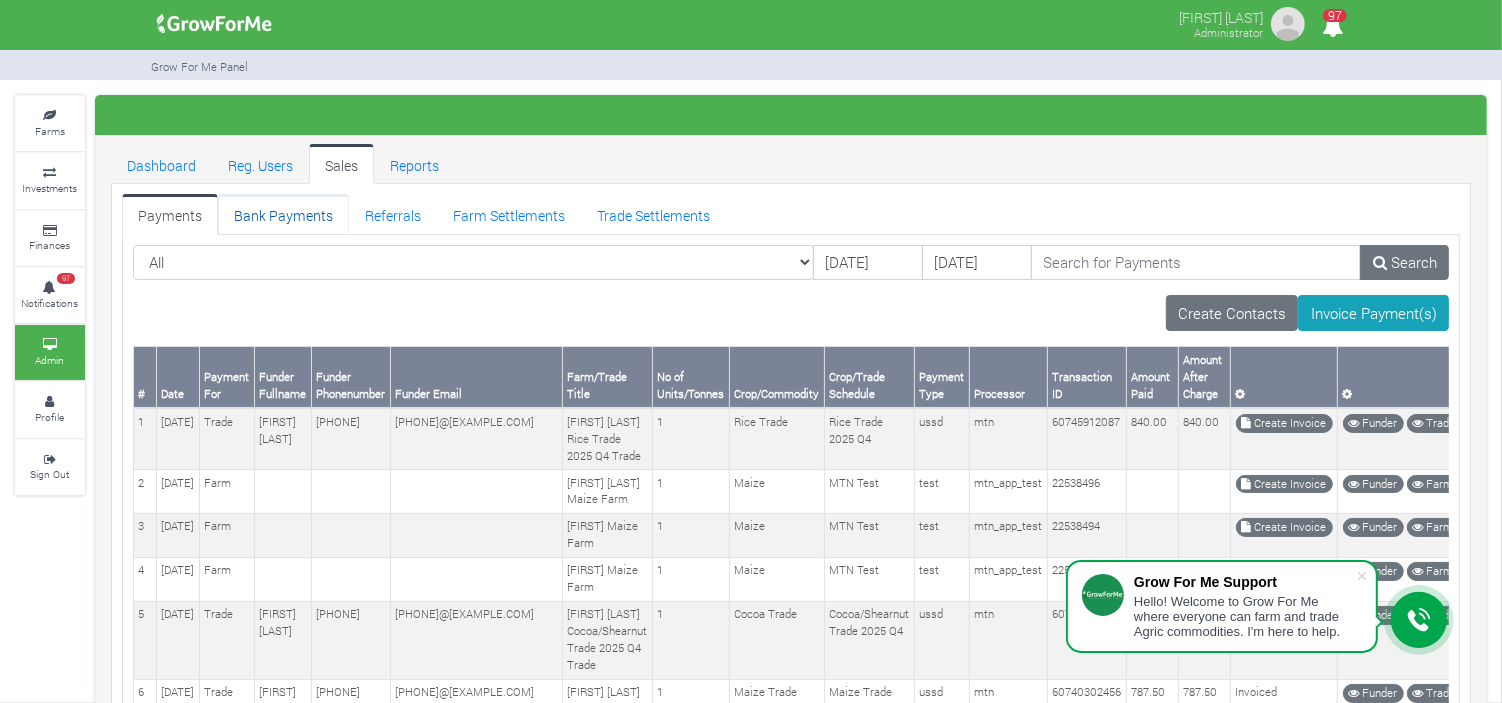 click on "Bank Payments" at bounding box center [283, 214] 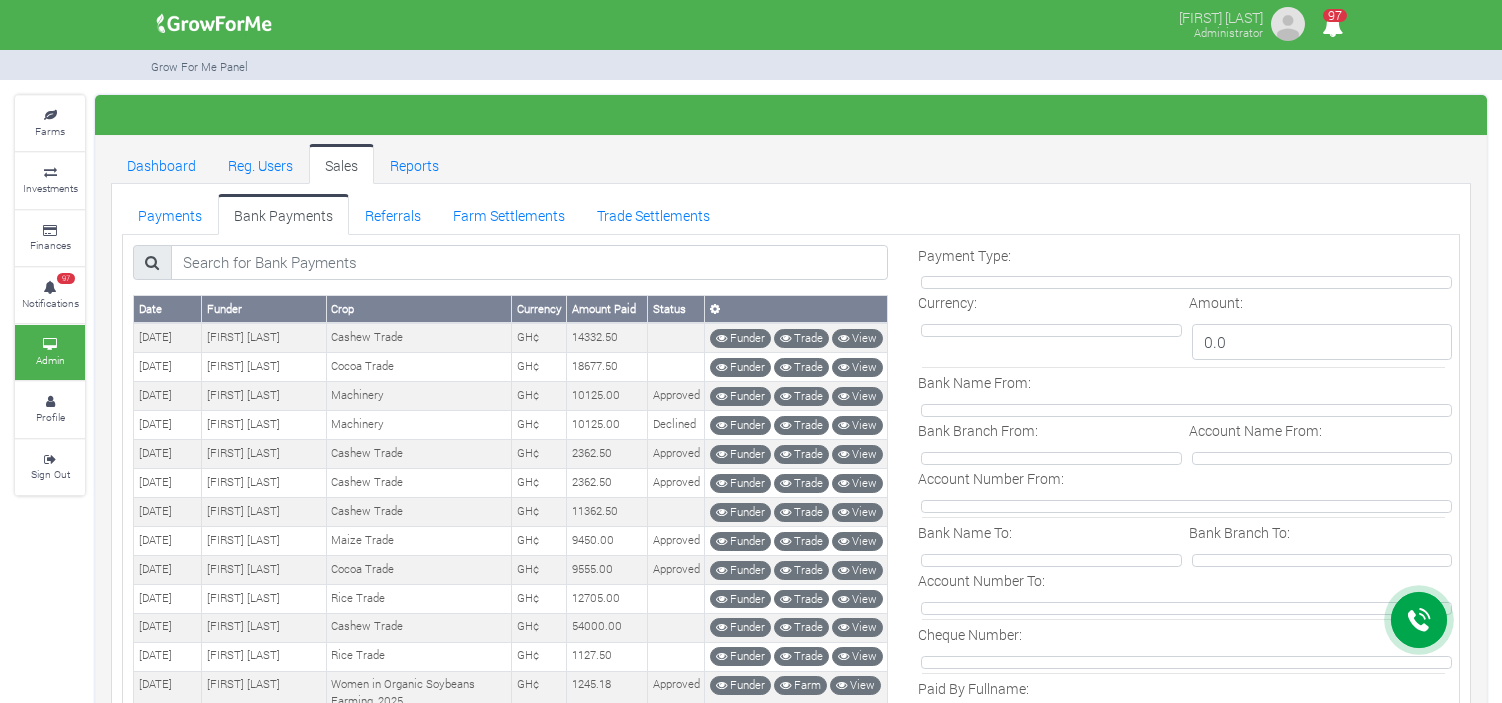 scroll, scrollTop: 1517, scrollLeft: 0, axis: vertical 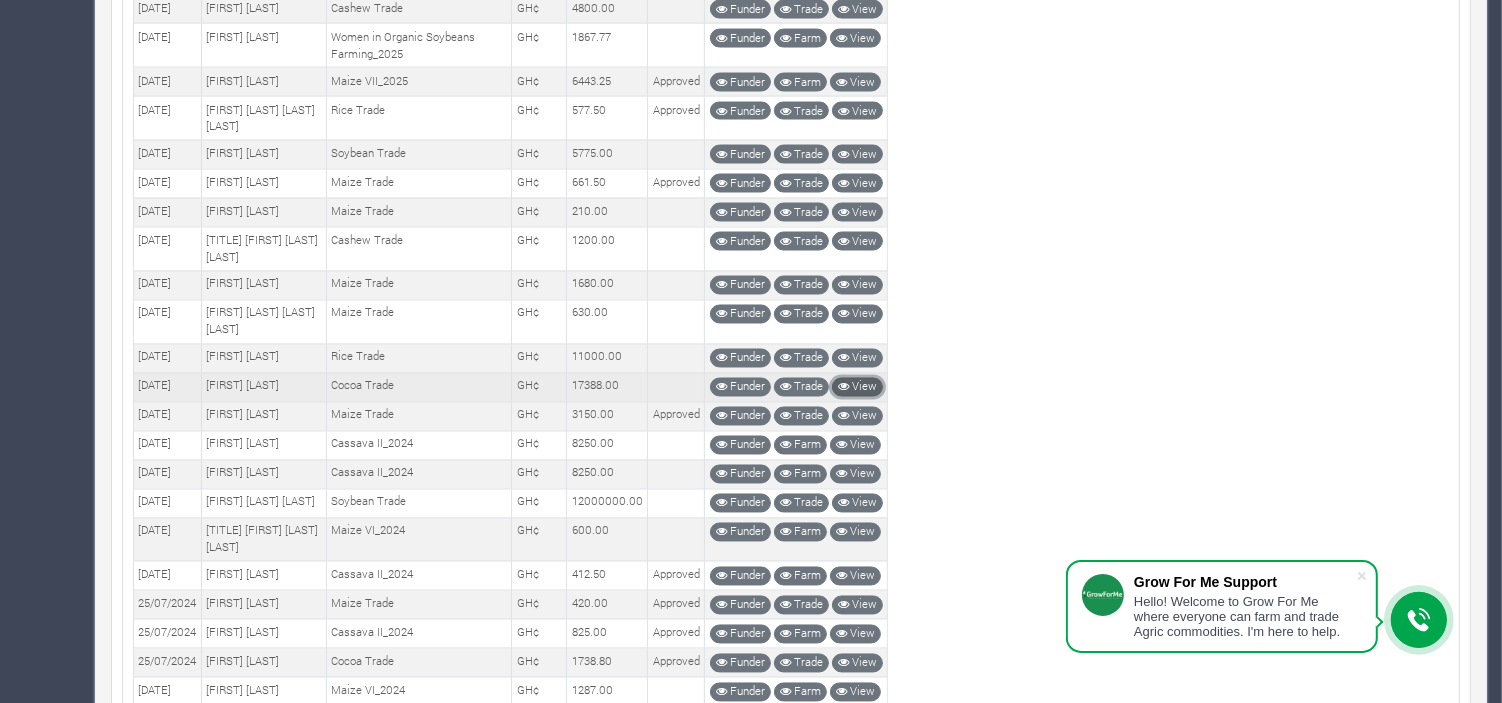 click at bounding box center [843, 387] 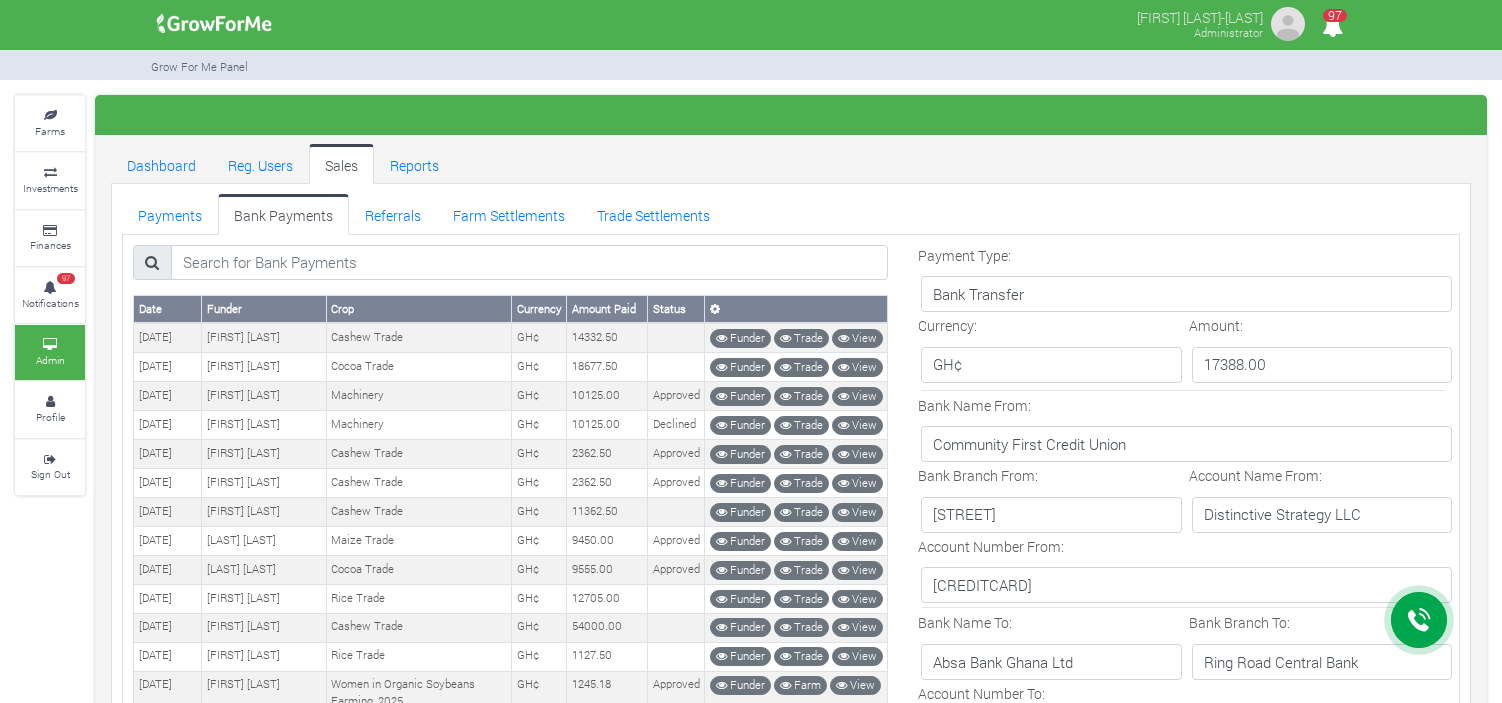 scroll, scrollTop: 0, scrollLeft: 0, axis: both 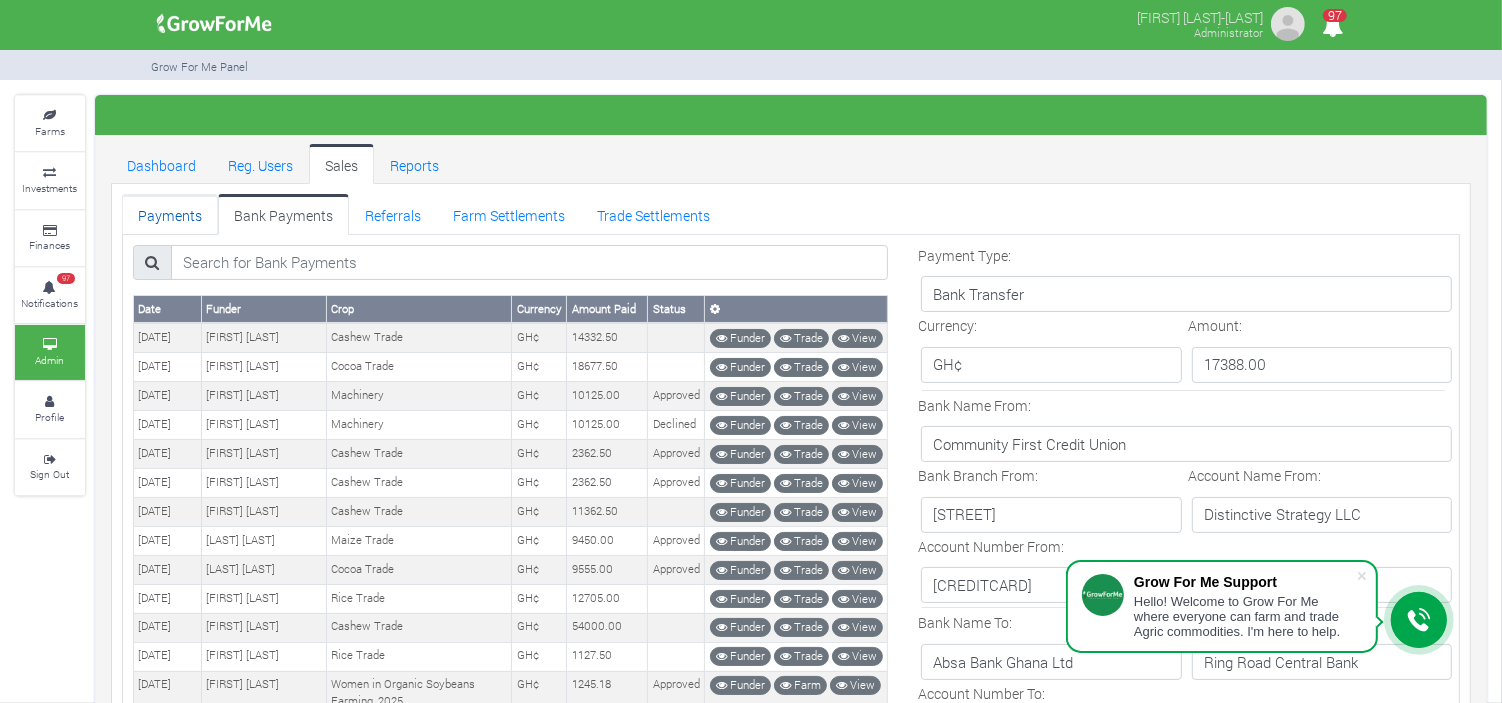 click on "Payments" at bounding box center (170, 214) 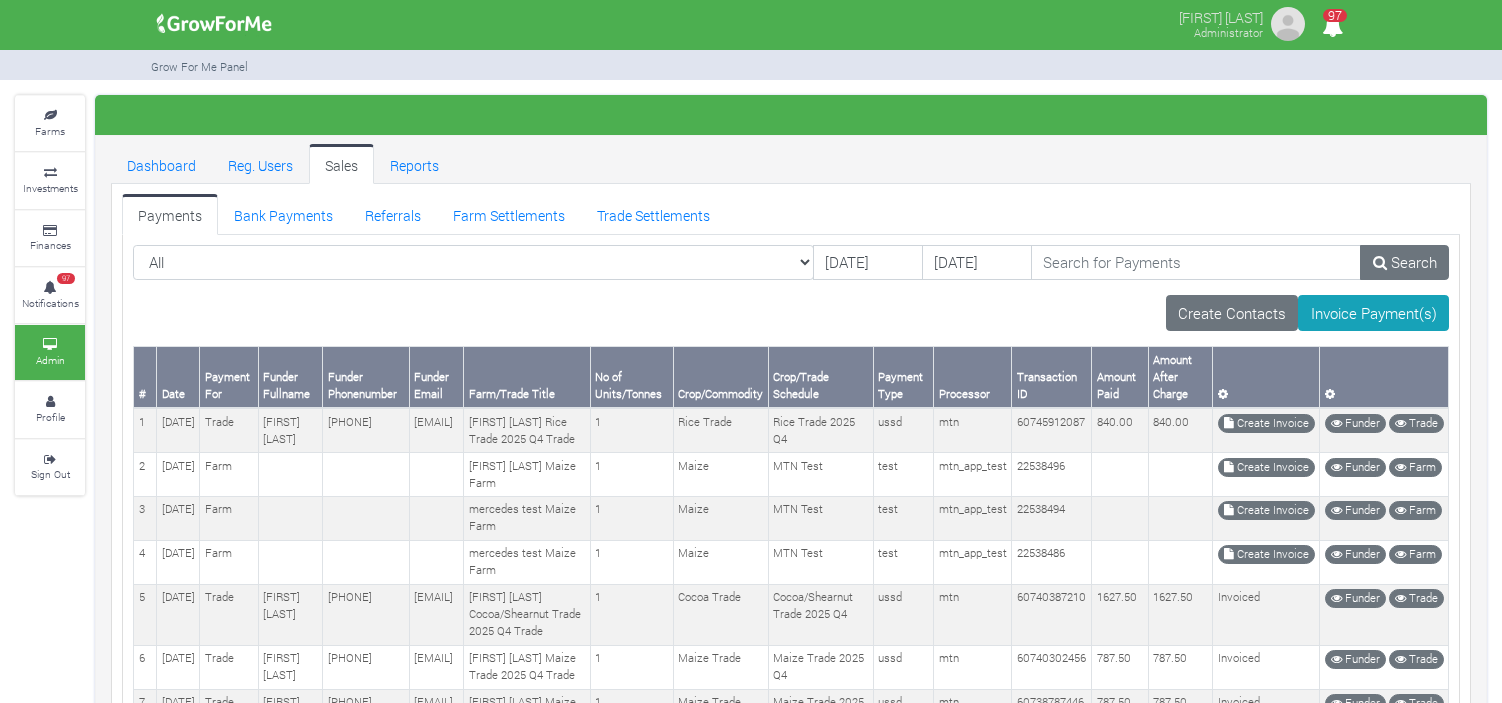 scroll, scrollTop: 0, scrollLeft: 0, axis: both 